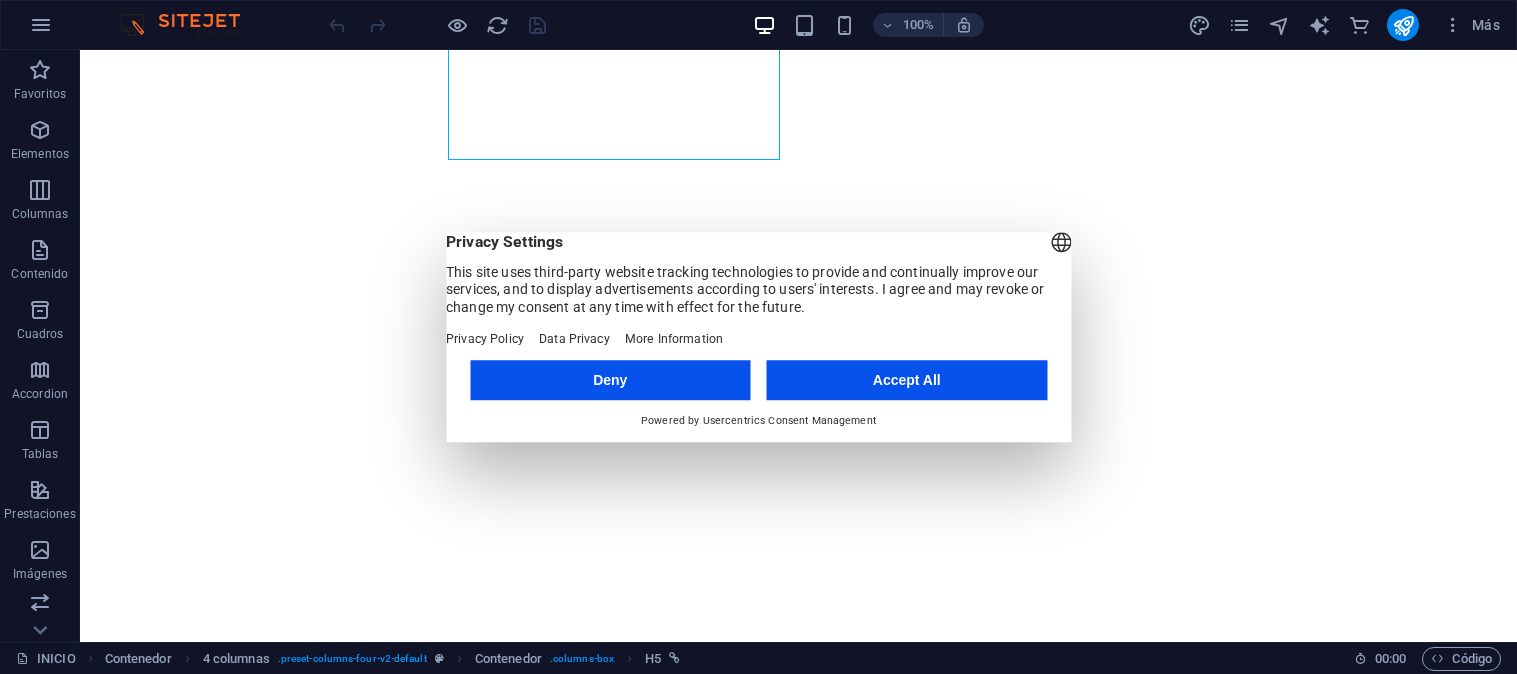 scroll, scrollTop: 0, scrollLeft: 0, axis: both 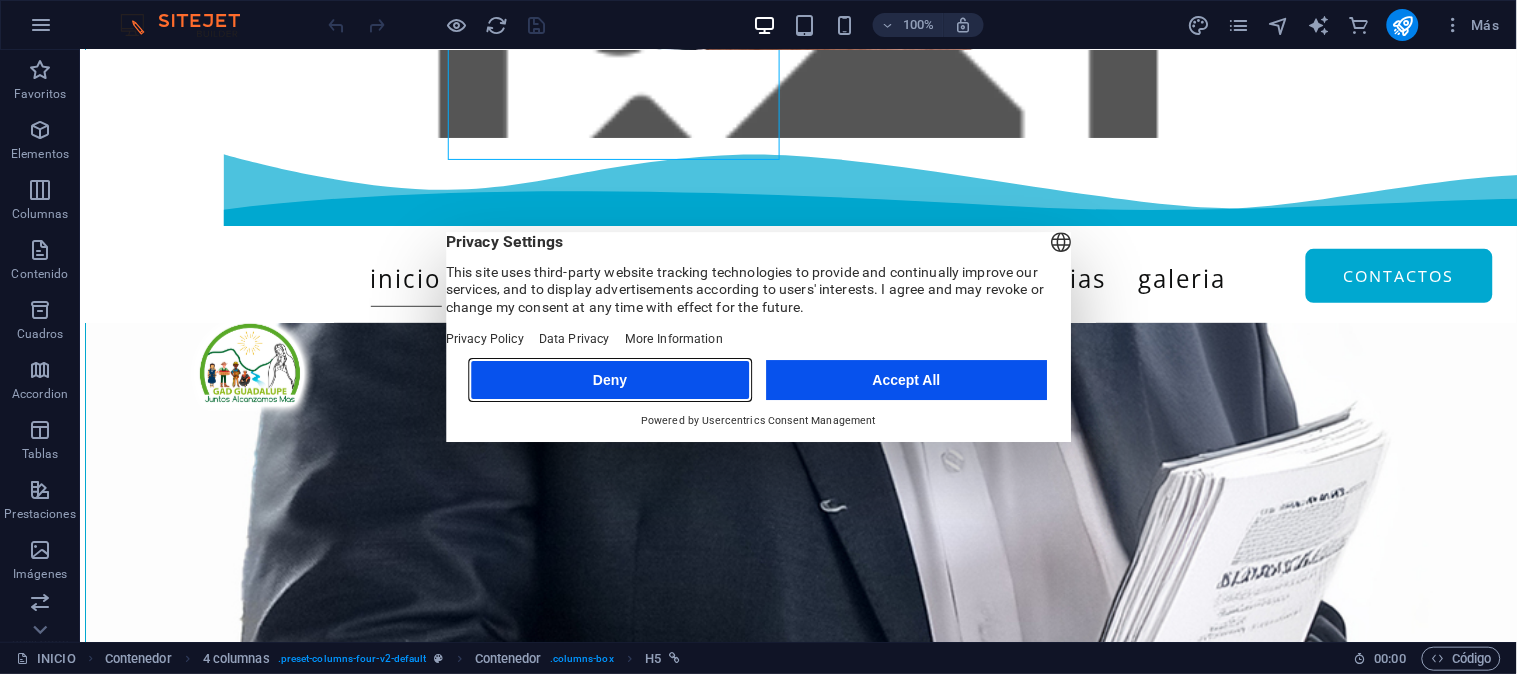click on "Deny" at bounding box center [610, 380] 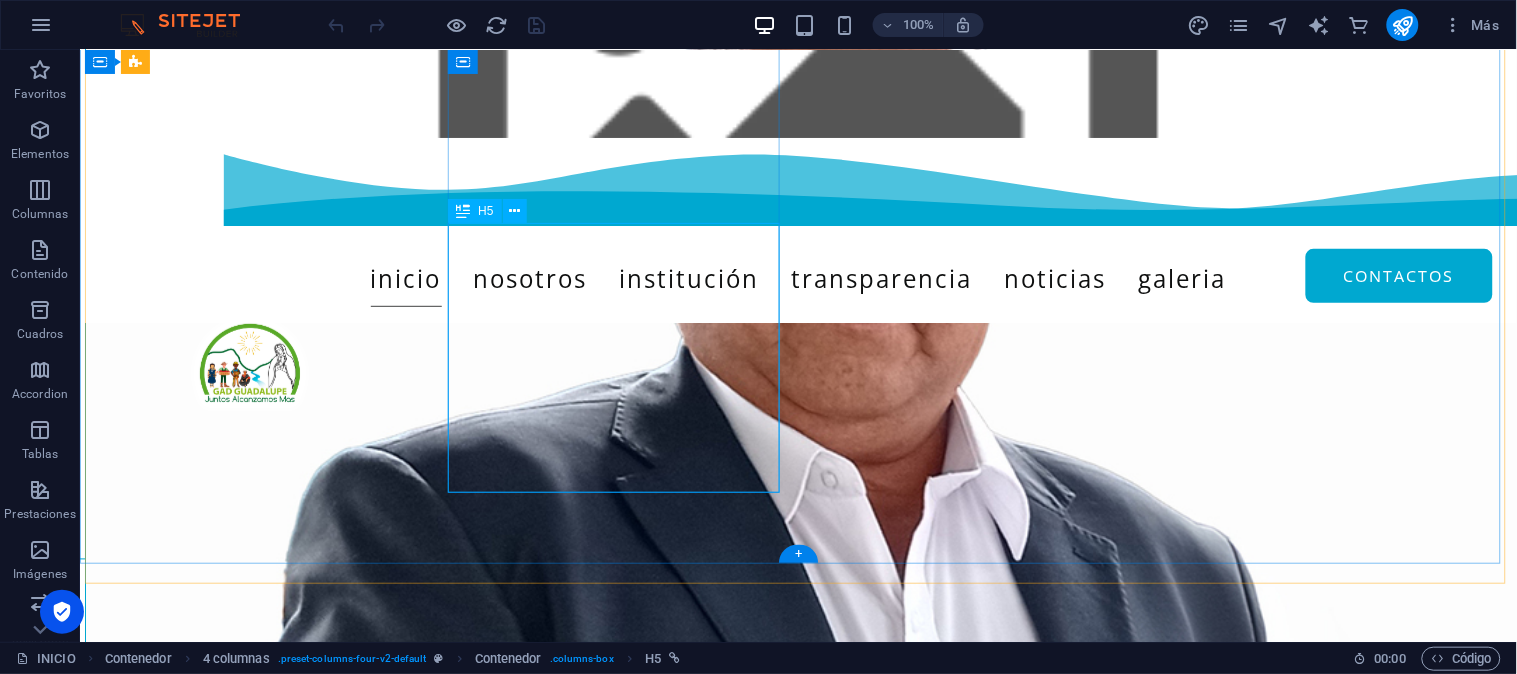 scroll, scrollTop: 770, scrollLeft: 0, axis: vertical 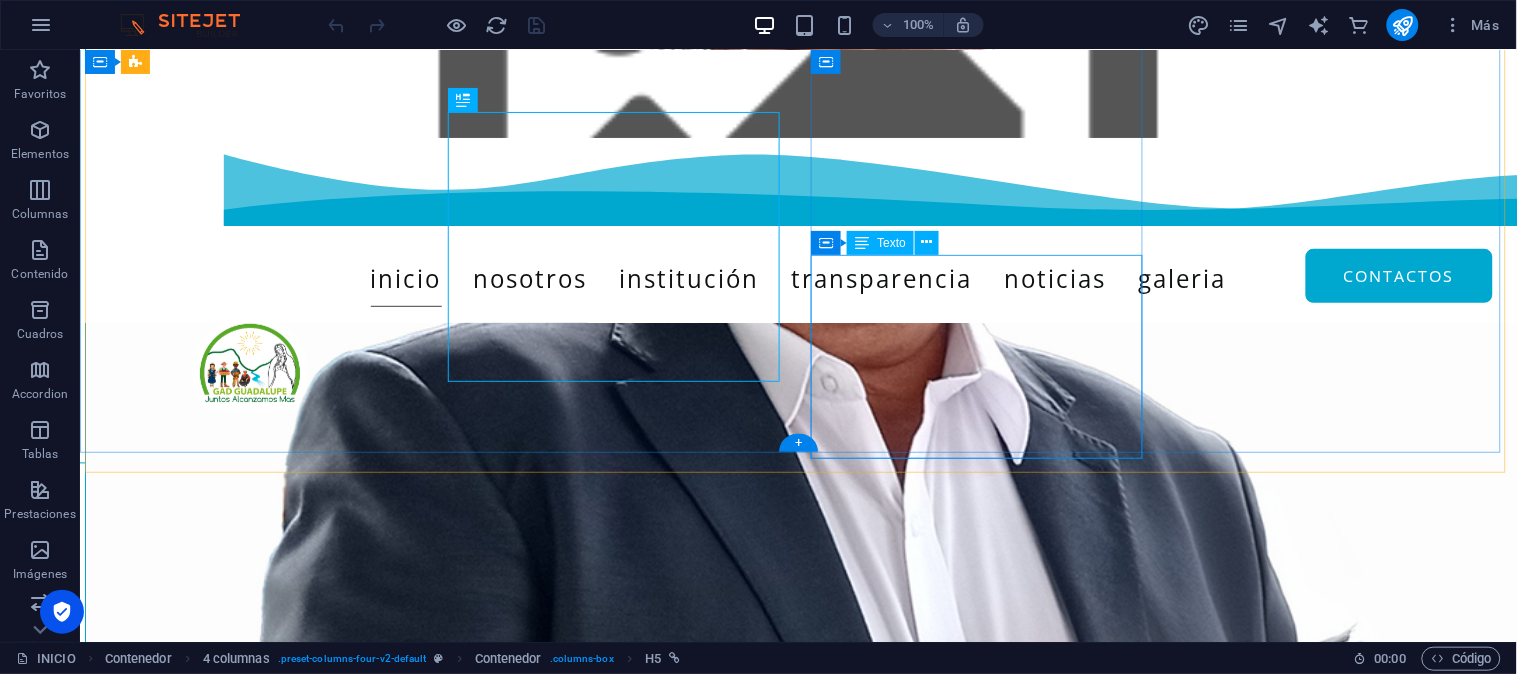 click on "Oficio de invitación a la rendición de cuentas Registro de asistencia al evento Informe rendición de cuenta 2024 Acta del progreso de rendición de cuentas En vivo Verificables fotográficos" at bounding box center (251, 2678) 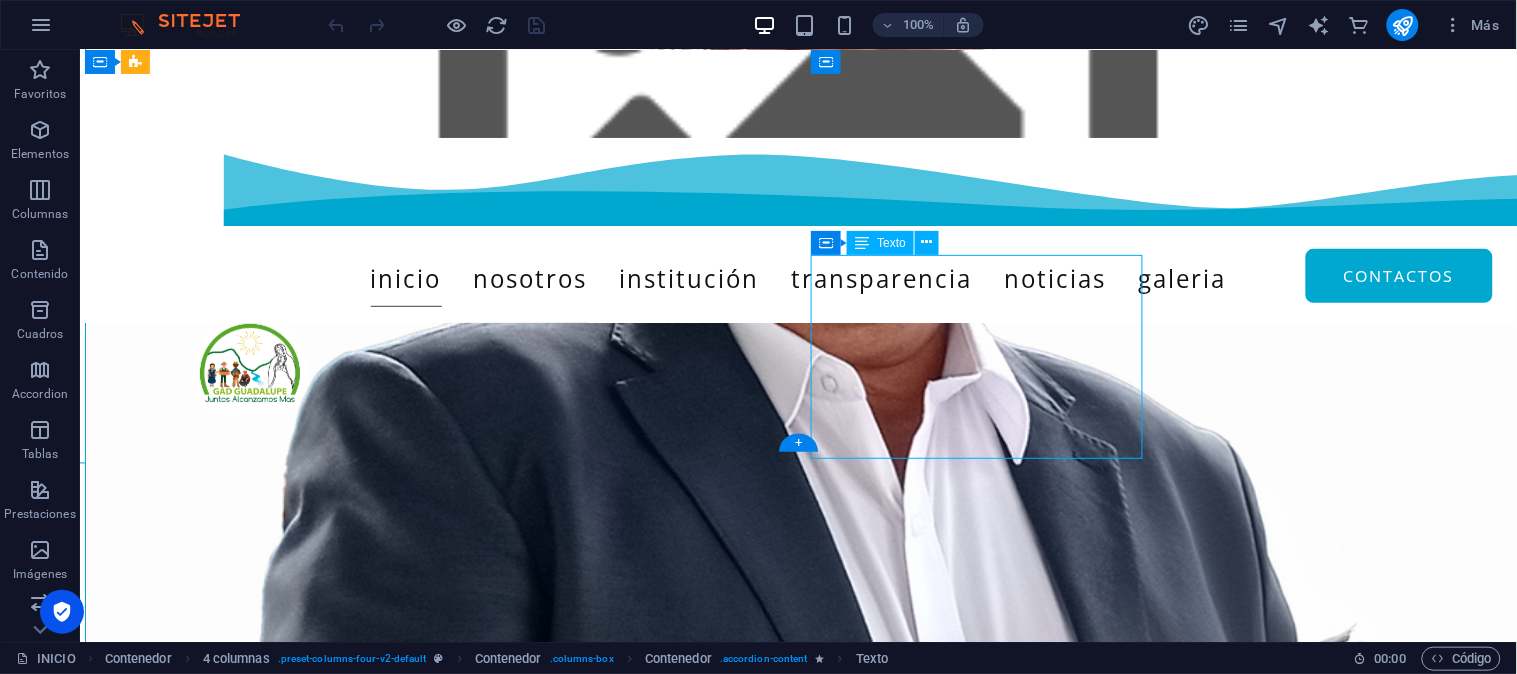 click on "Oficio de invitación a la rendición de cuentas Registro de asistencia al evento Informe rendición de cuenta 2024 Acta del progreso de rendición de cuentas En vivo Verificables fotográficos" at bounding box center [251, 2678] 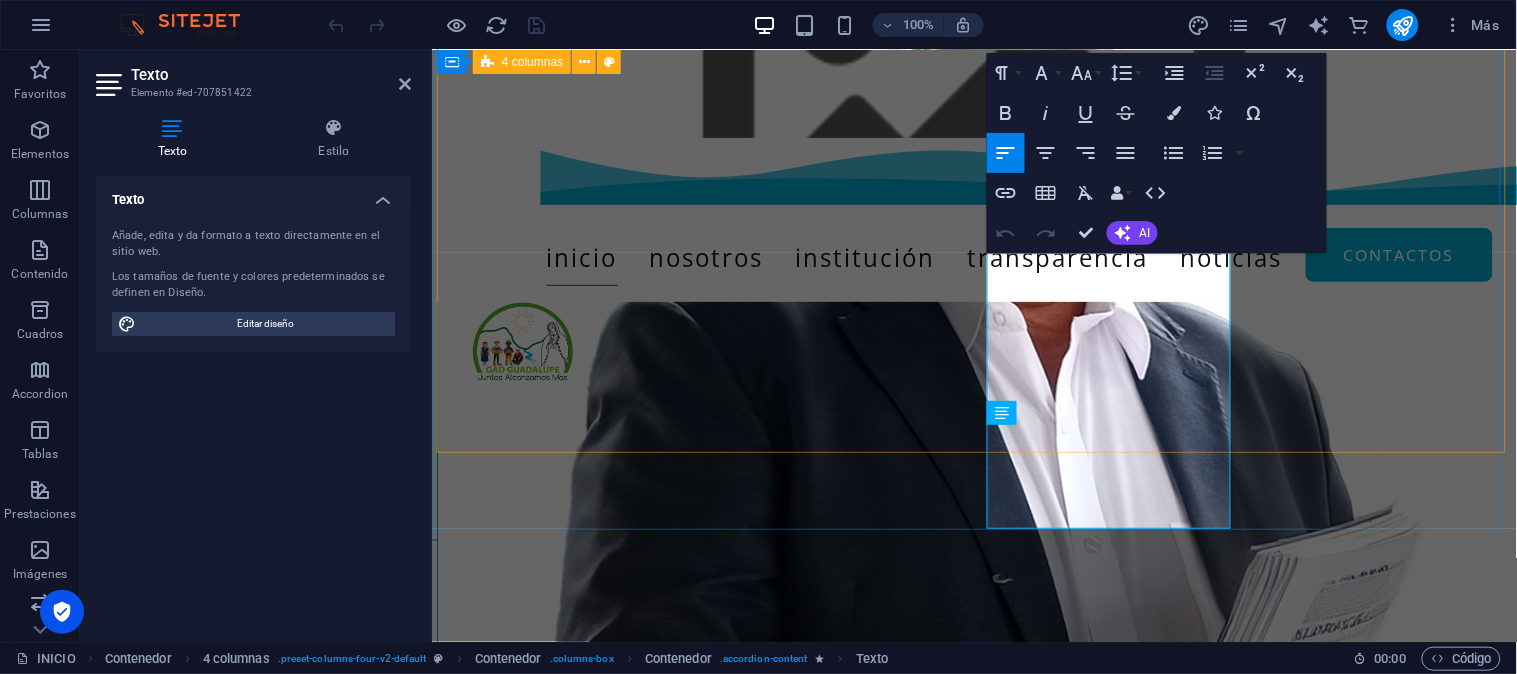 scroll, scrollTop: 96, scrollLeft: 0, axis: vertical 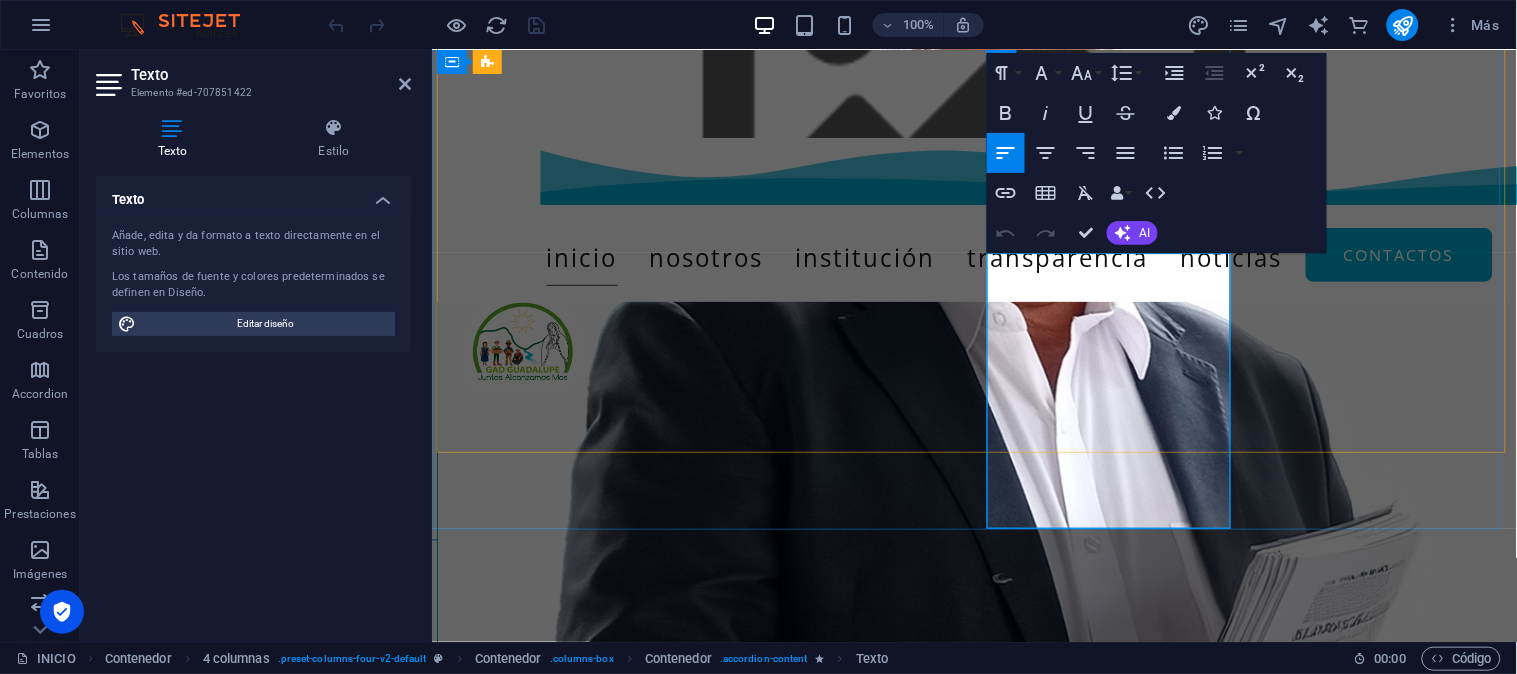 drag, startPoint x: 1043, startPoint y: 474, endPoint x: 986, endPoint y: 477, distance: 57.07889 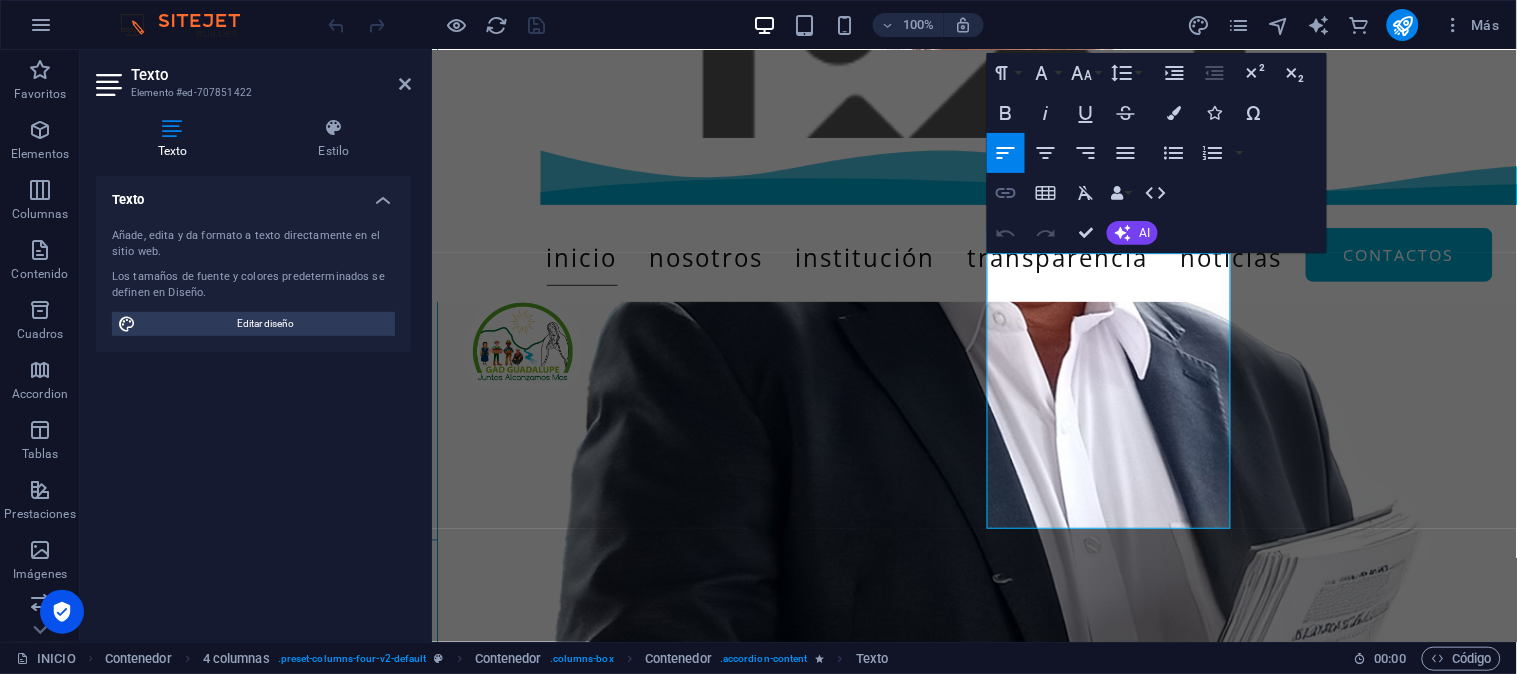 click 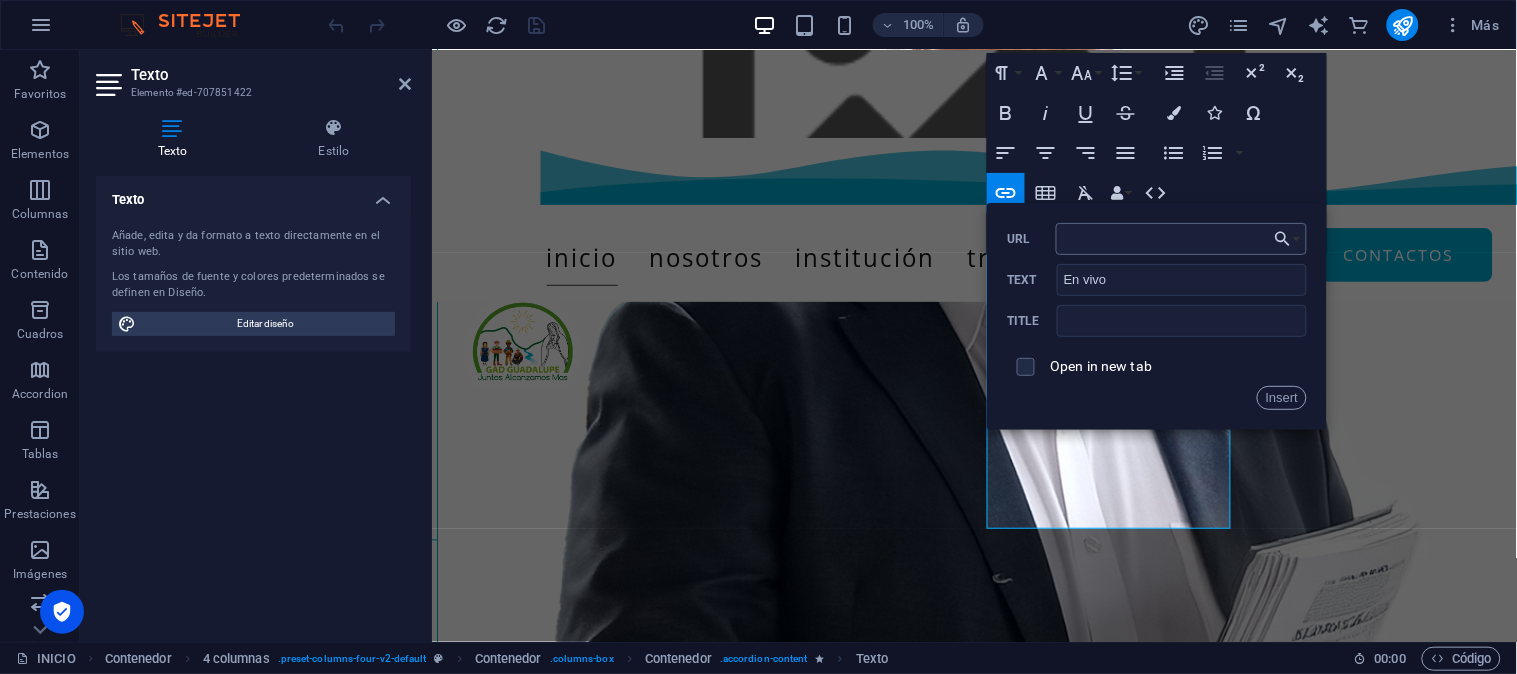 click on "URL" at bounding box center (1182, 239) 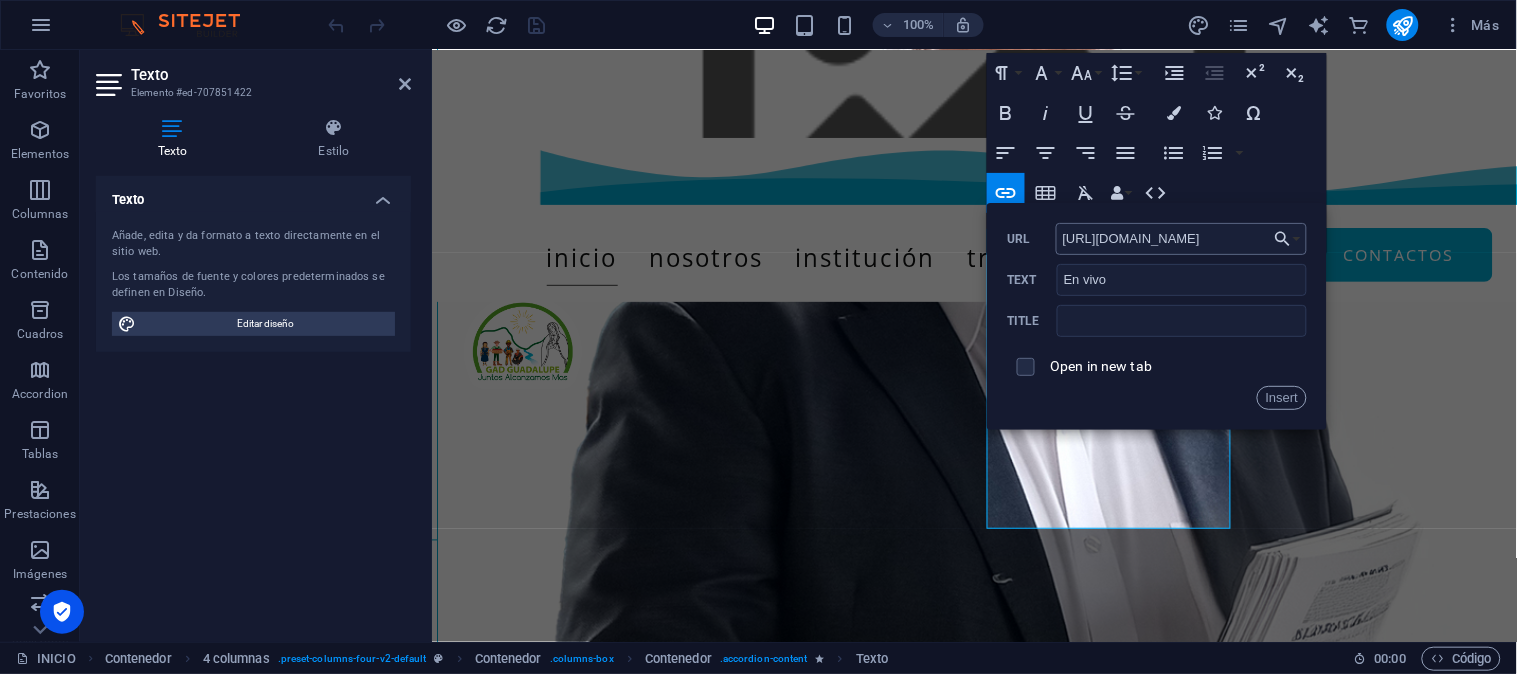 scroll, scrollTop: 0, scrollLeft: 81, axis: horizontal 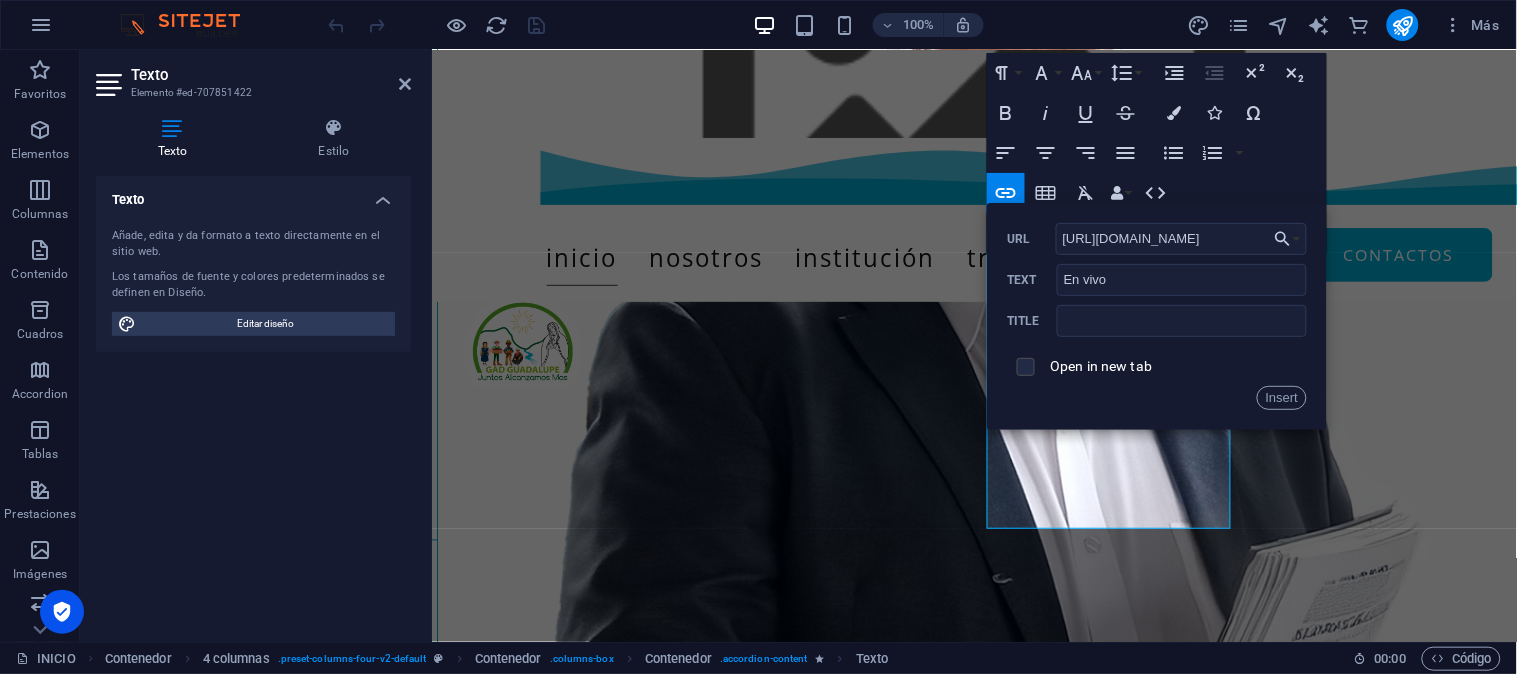 type on "[URL][DOMAIN_NAME]" 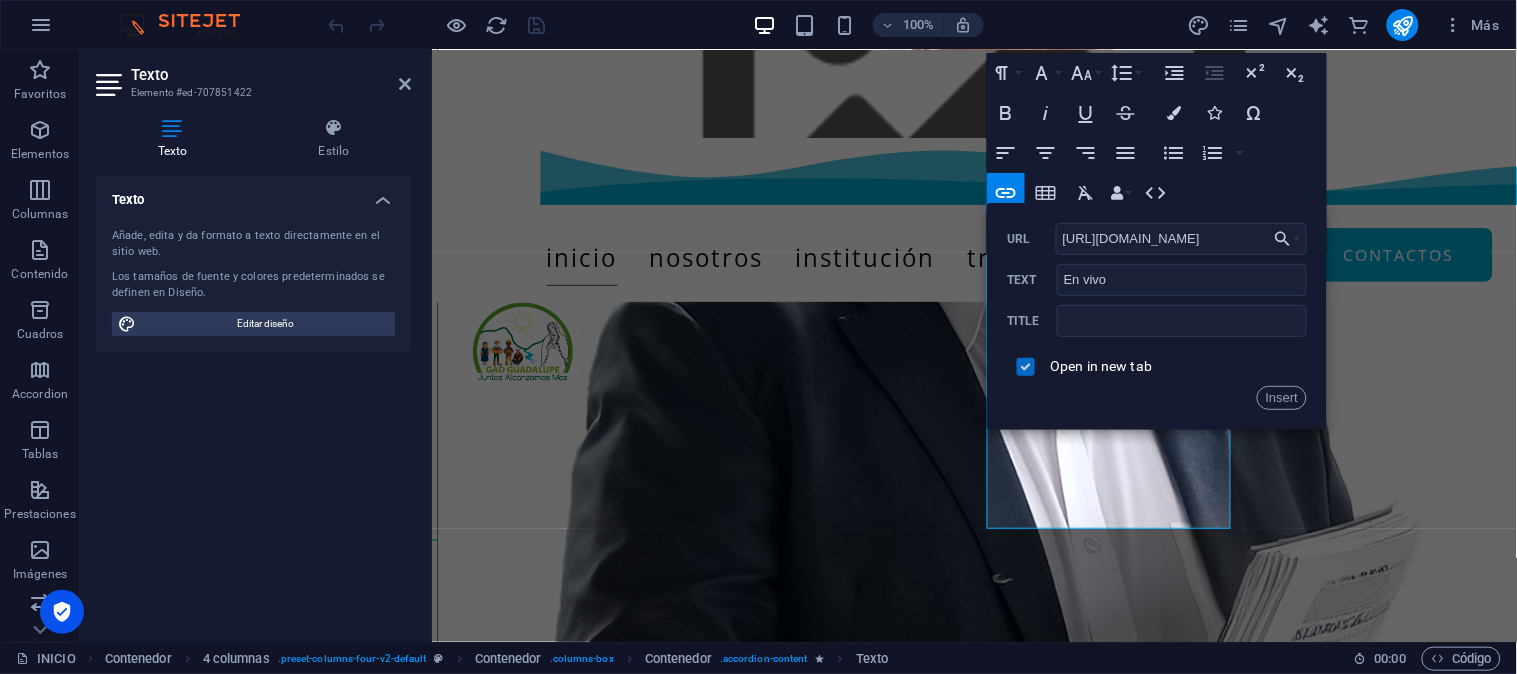 scroll, scrollTop: 0, scrollLeft: 0, axis: both 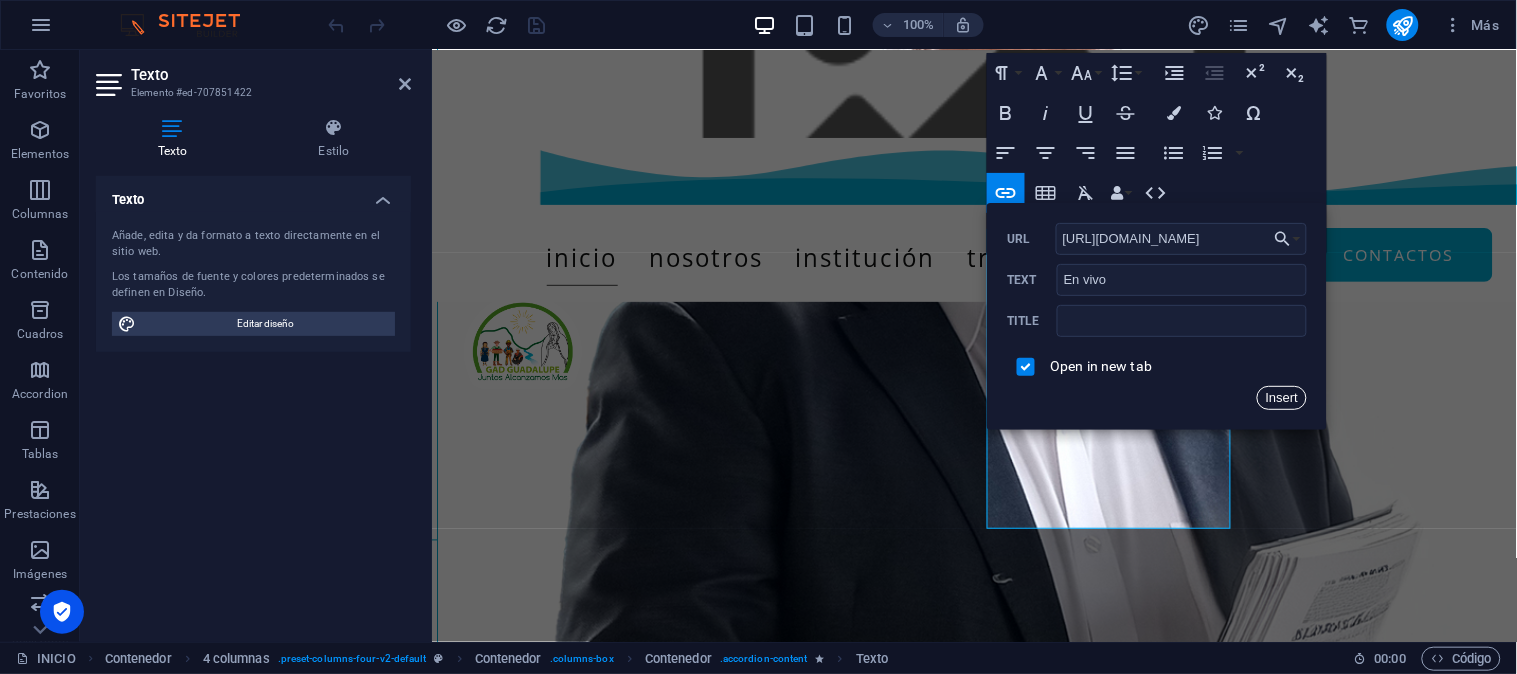 click on "Insert" at bounding box center (1282, 398) 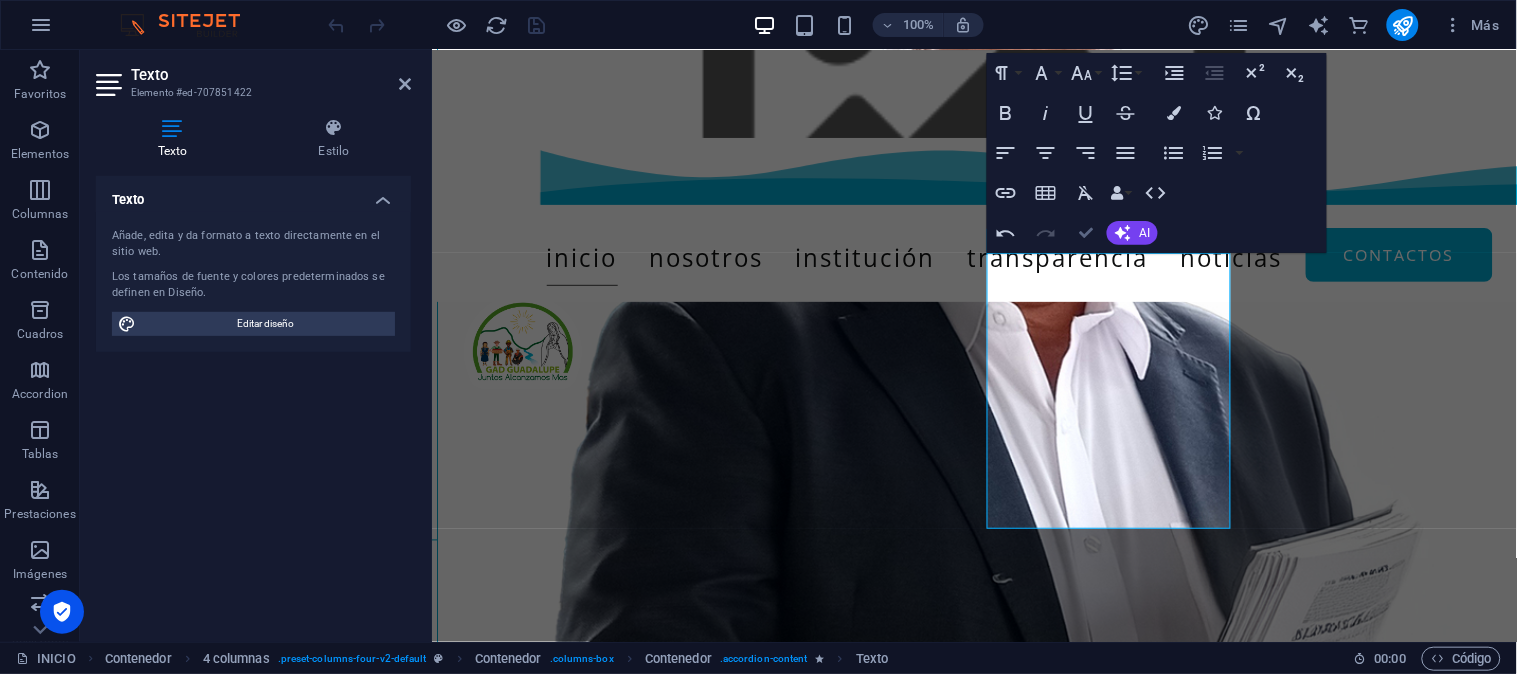 scroll, scrollTop: 920, scrollLeft: 0, axis: vertical 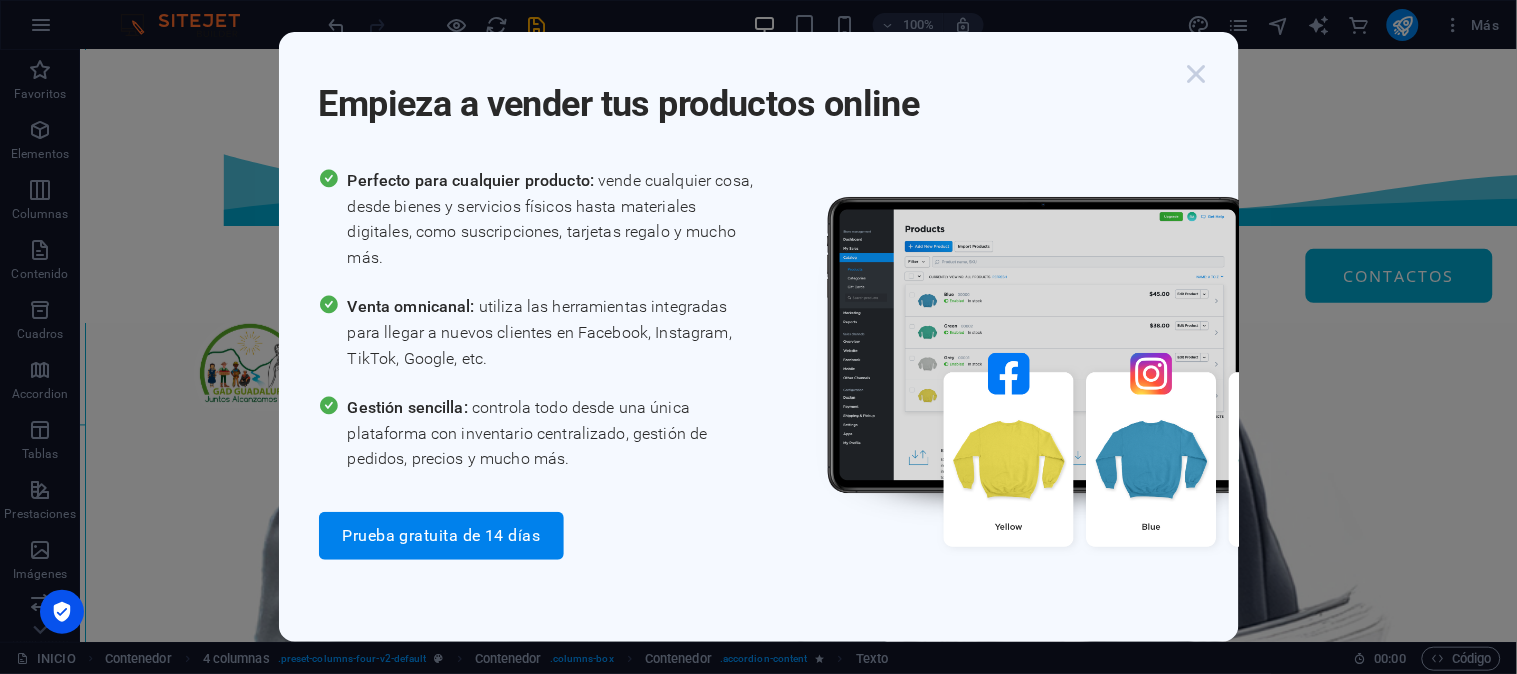 click at bounding box center (1197, 74) 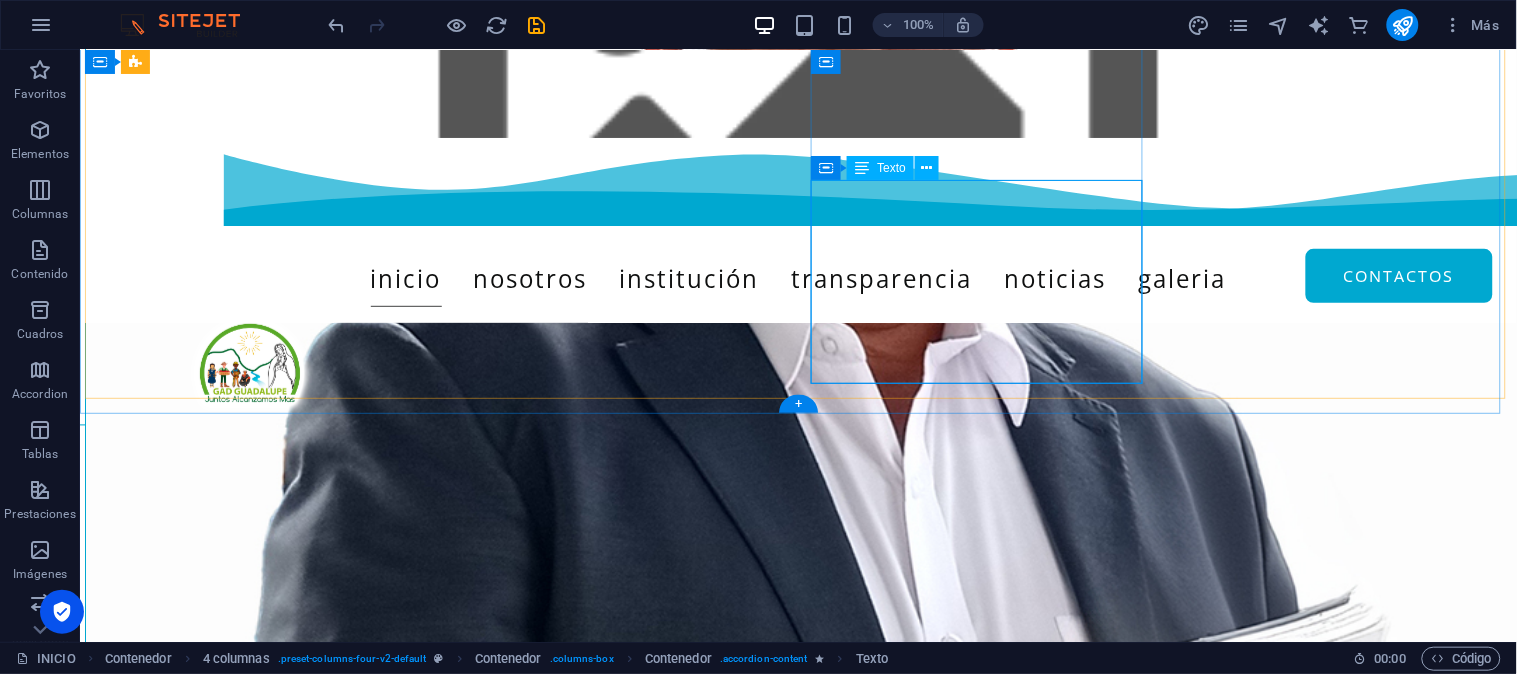 click on "Oficio de invitación a la rendición de cuentas Registro de asistencia al evento Informe rendición de cuenta 2024 Acta del progreso de rendición de cuentas En vivo Verificables fotográficos" at bounding box center [251, 2640] 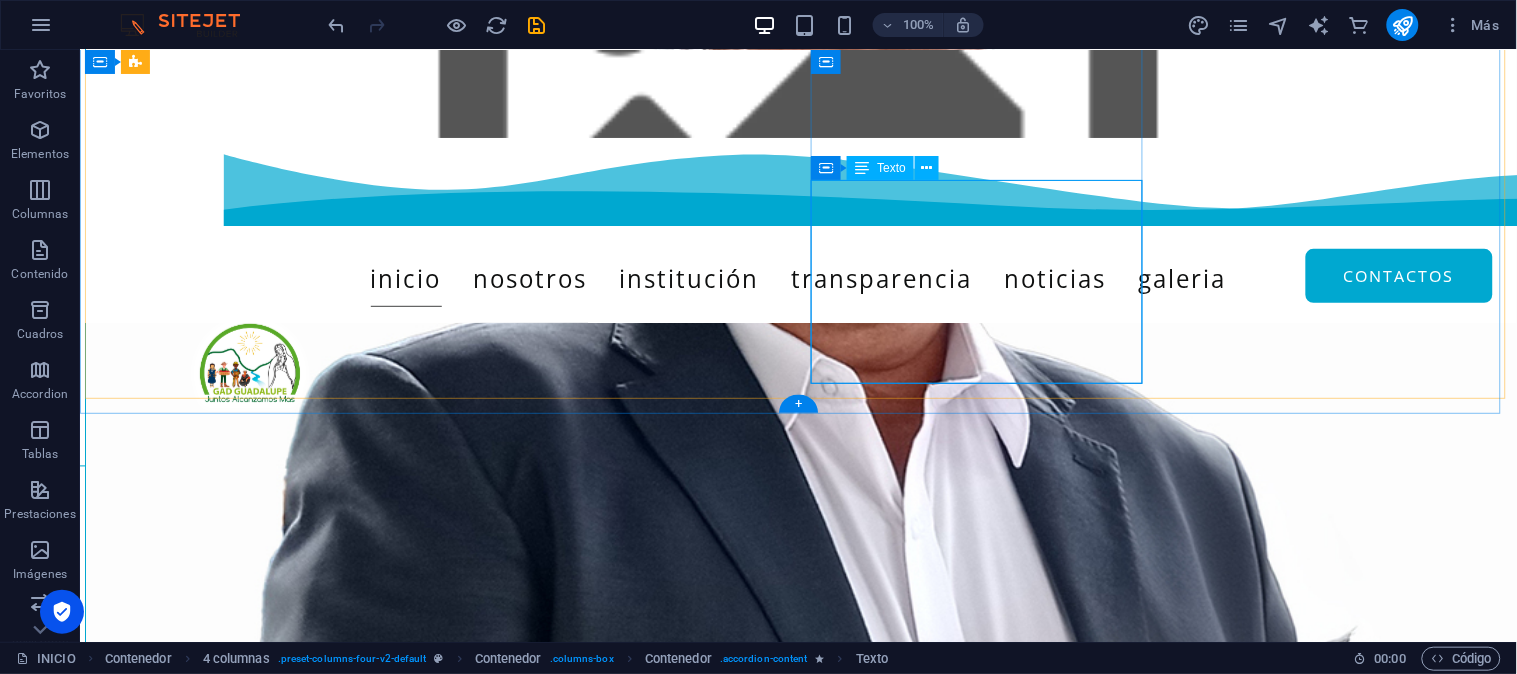 scroll, scrollTop: 96, scrollLeft: 0, axis: vertical 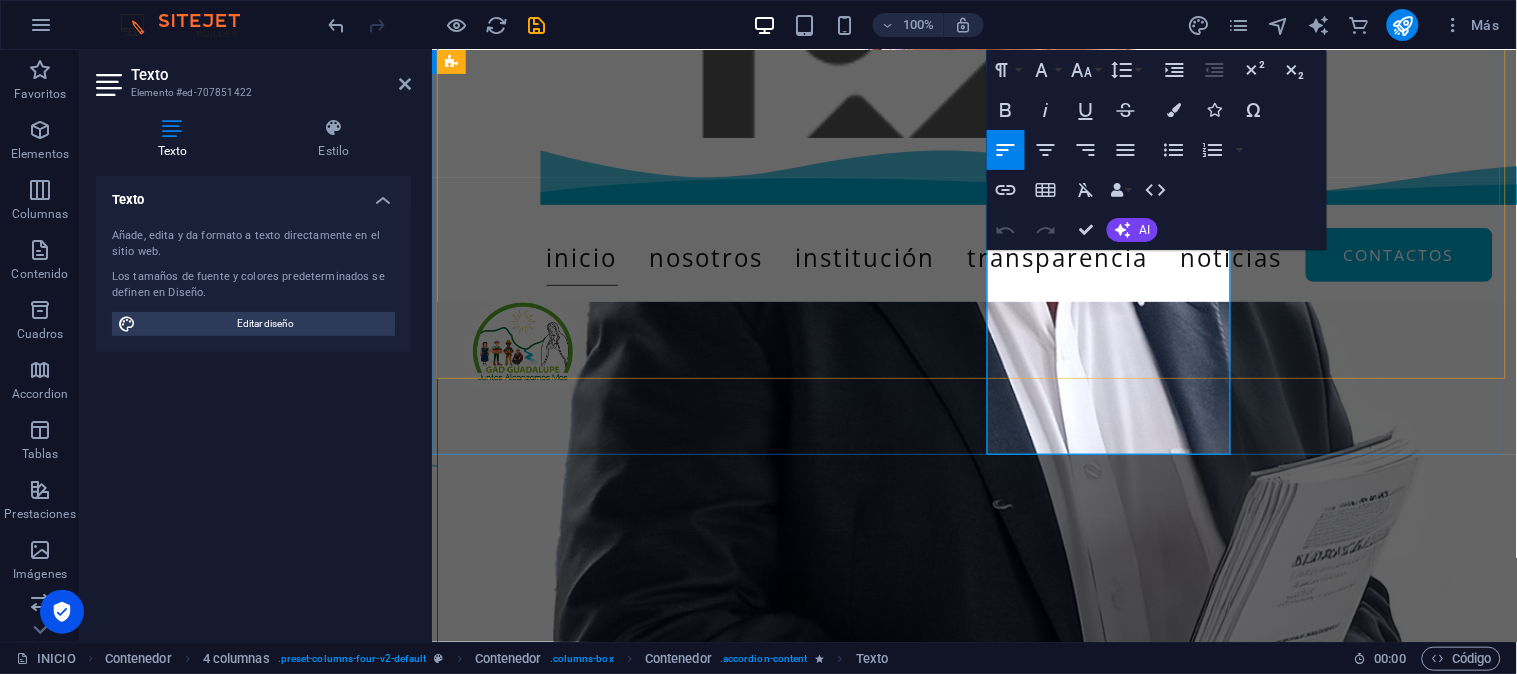 drag, startPoint x: 1145, startPoint y: 437, endPoint x: 989, endPoint y: 444, distance: 156.15697 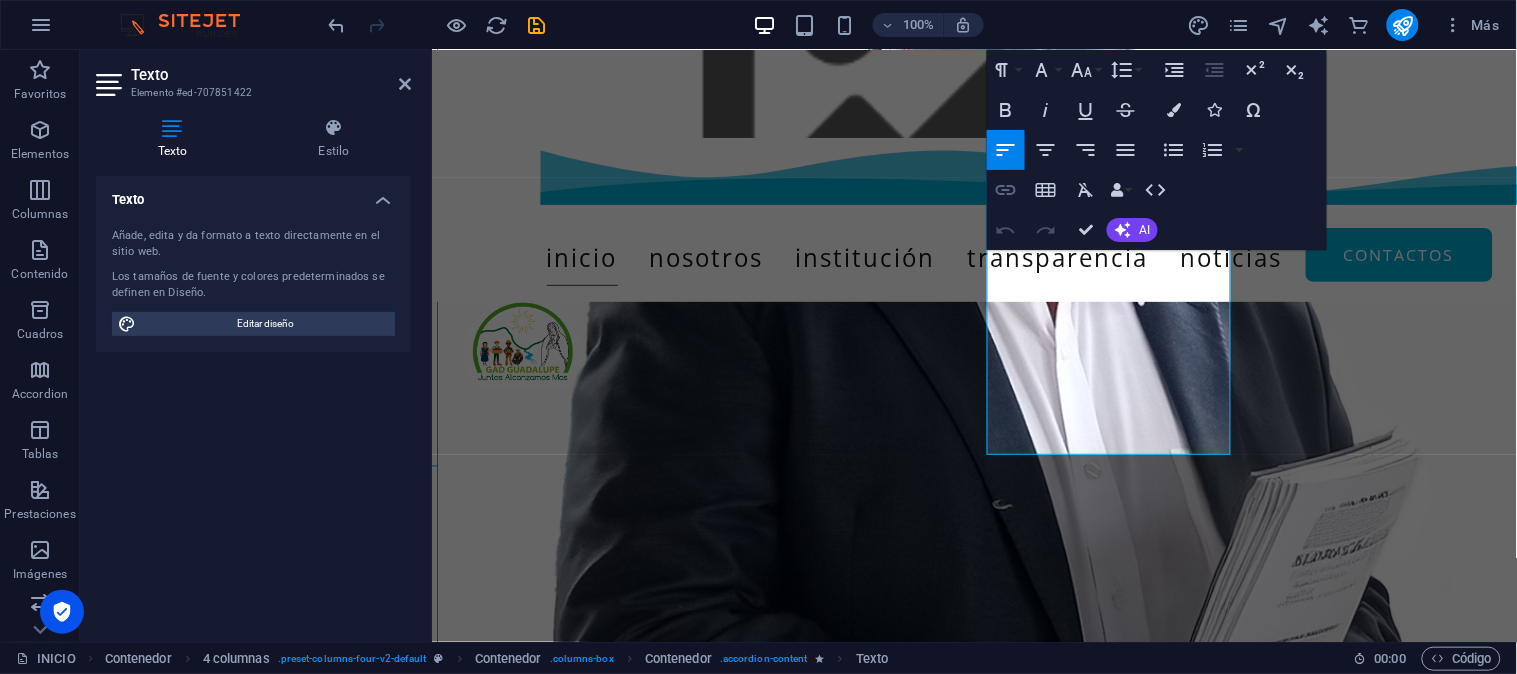 click 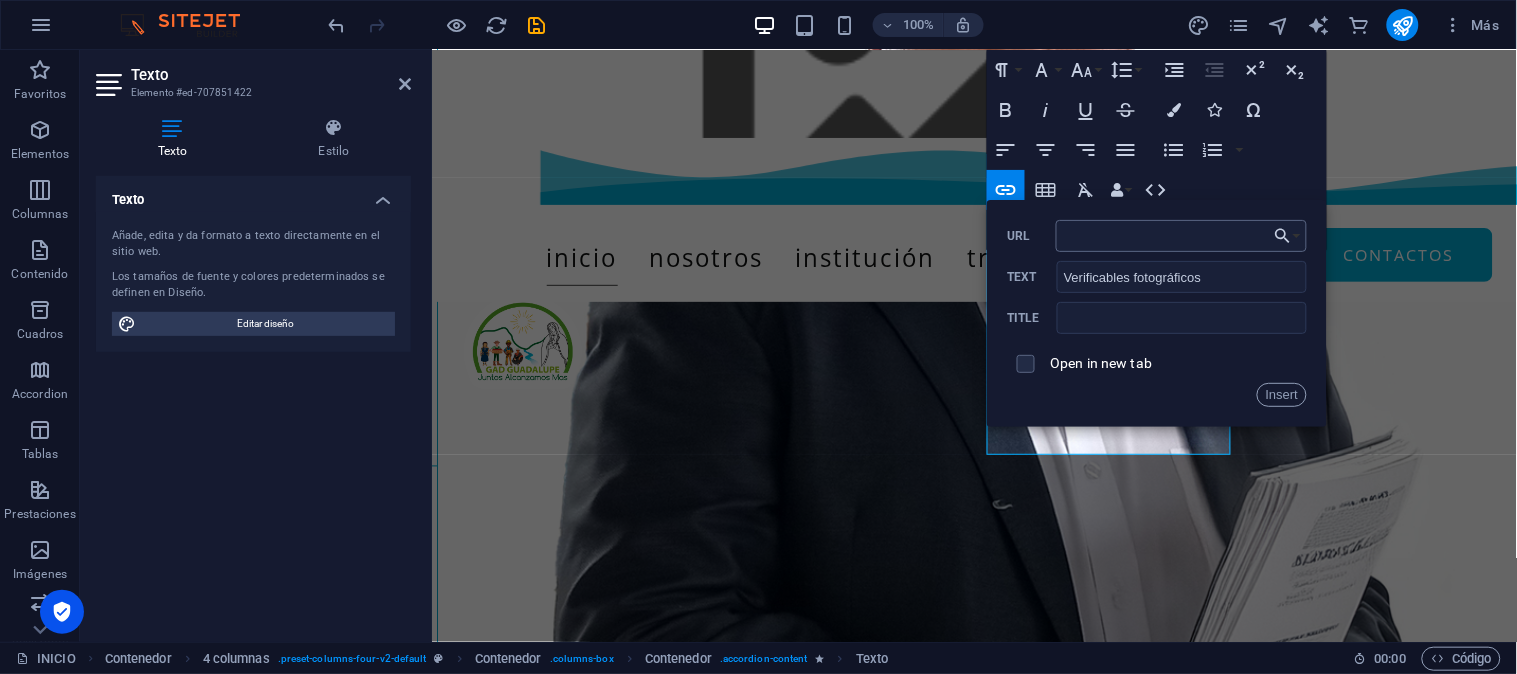 click on "URL" at bounding box center [1182, 236] 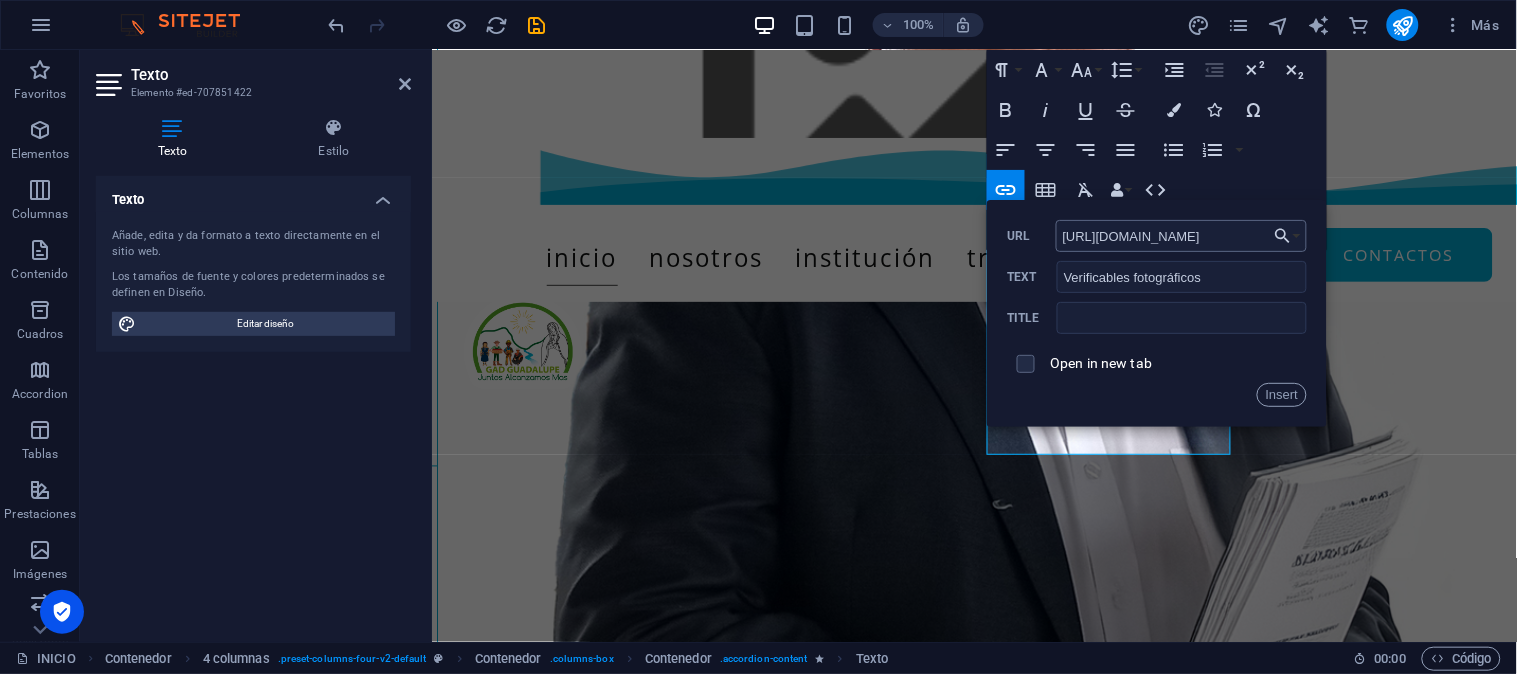 scroll, scrollTop: 0, scrollLeft: 83, axis: horizontal 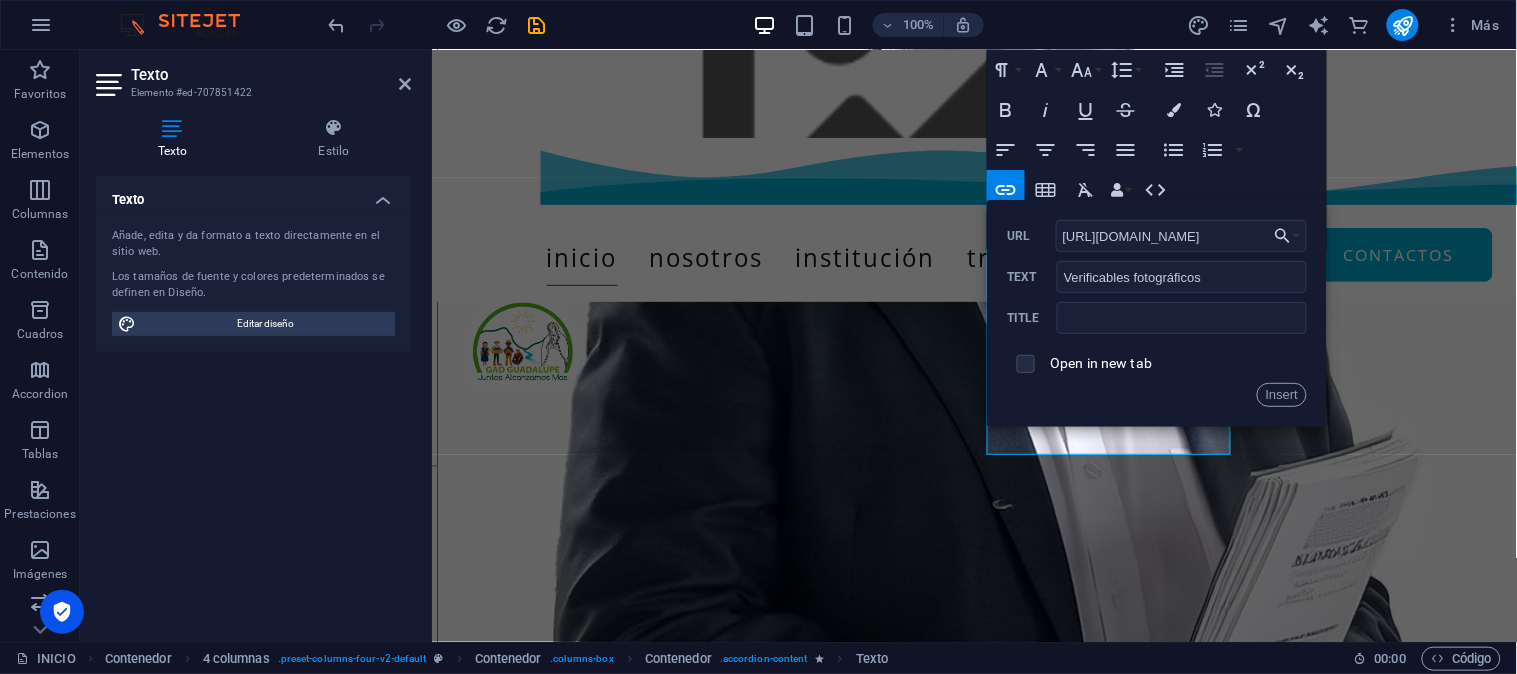 type on "[URL][DOMAIN_NAME]" 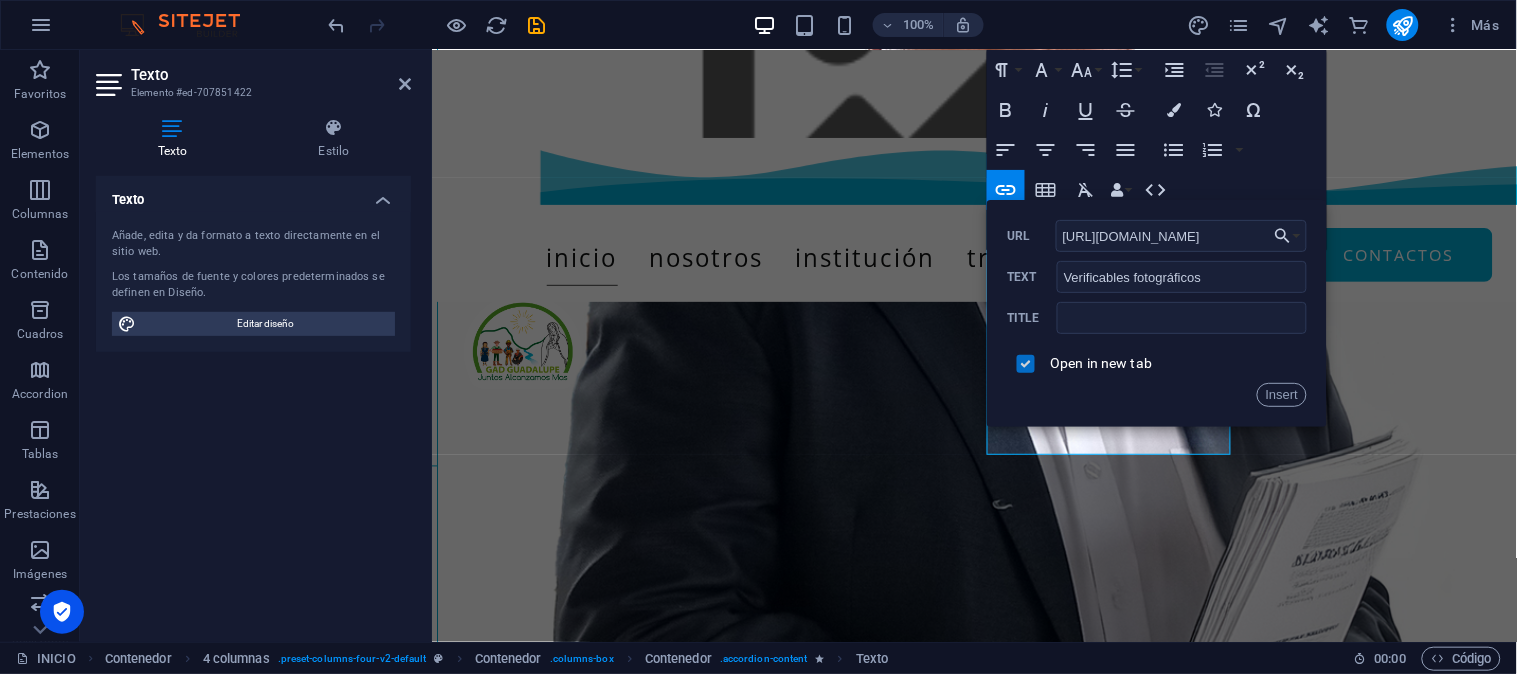 scroll, scrollTop: 0, scrollLeft: 0, axis: both 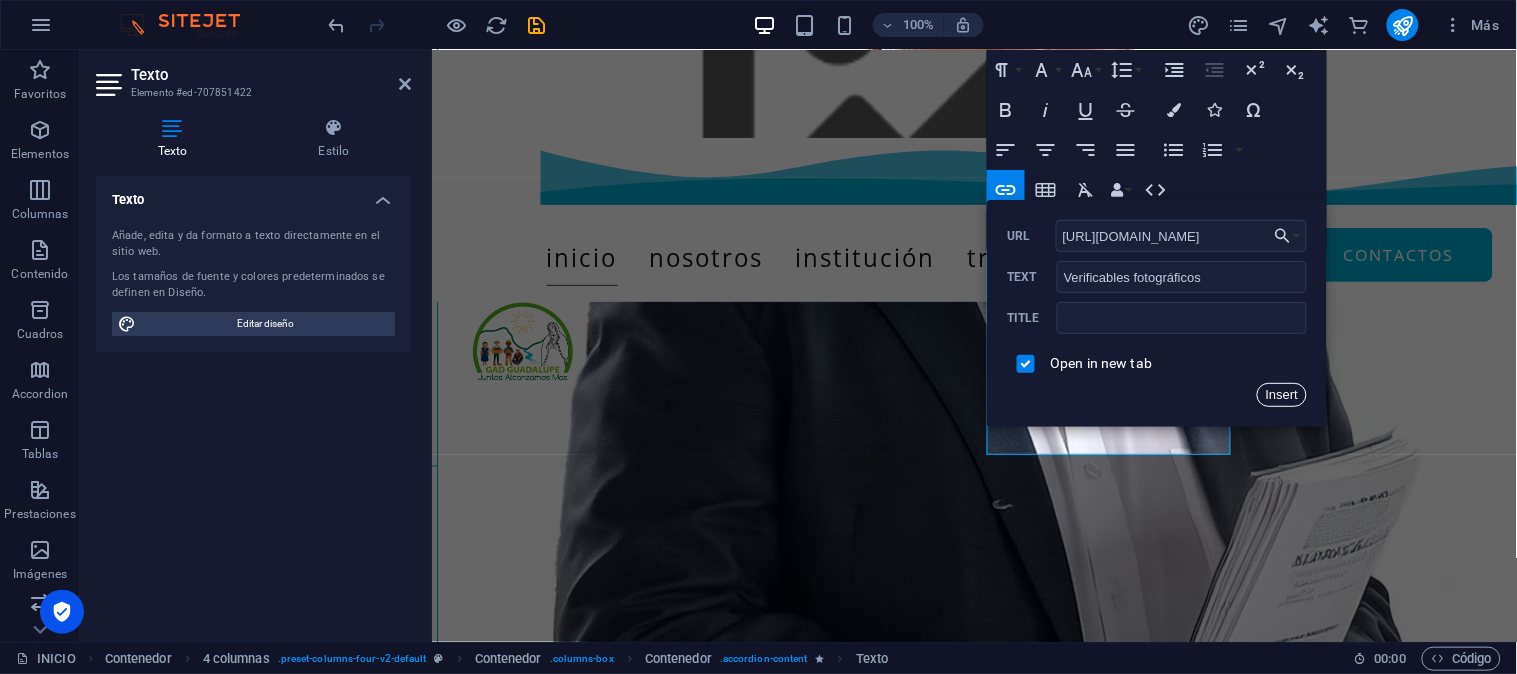 click on "Insert" at bounding box center (1282, 395) 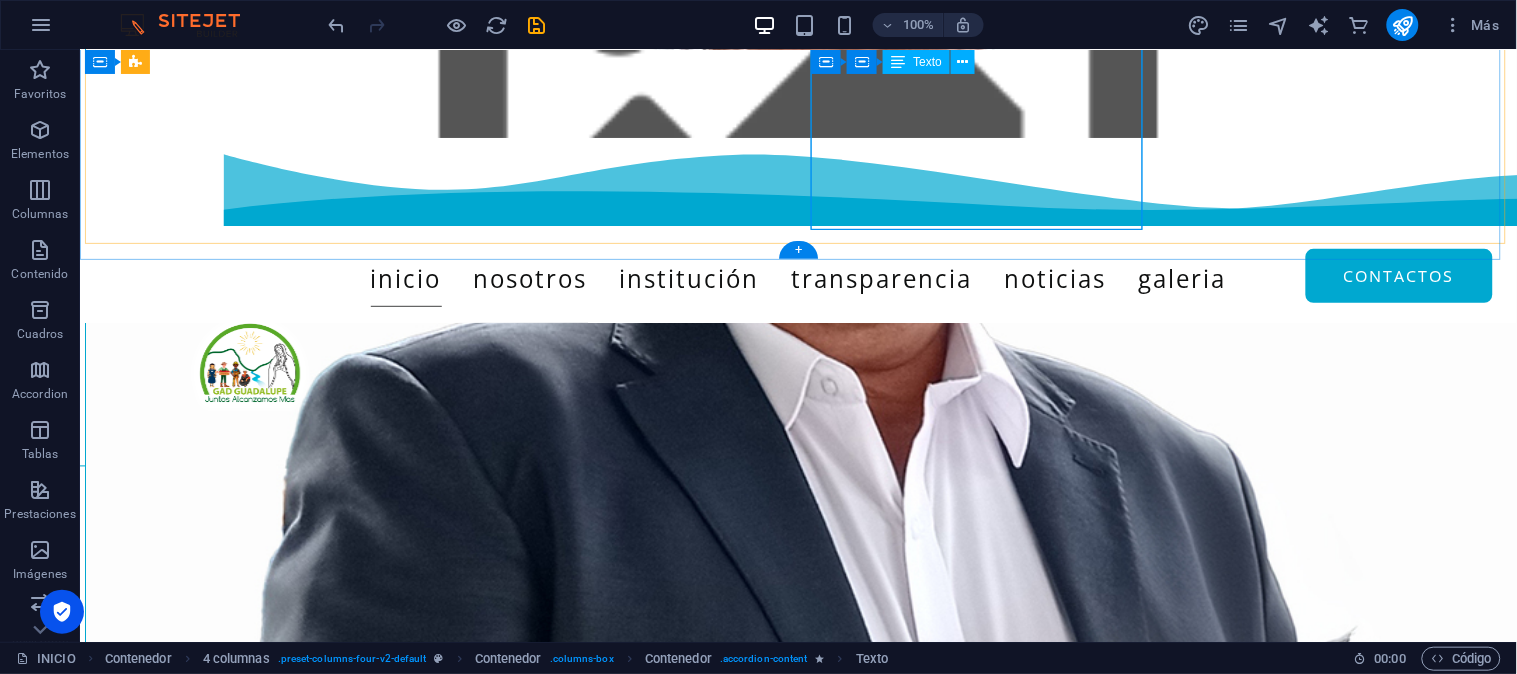 scroll, scrollTop: 963, scrollLeft: 0, axis: vertical 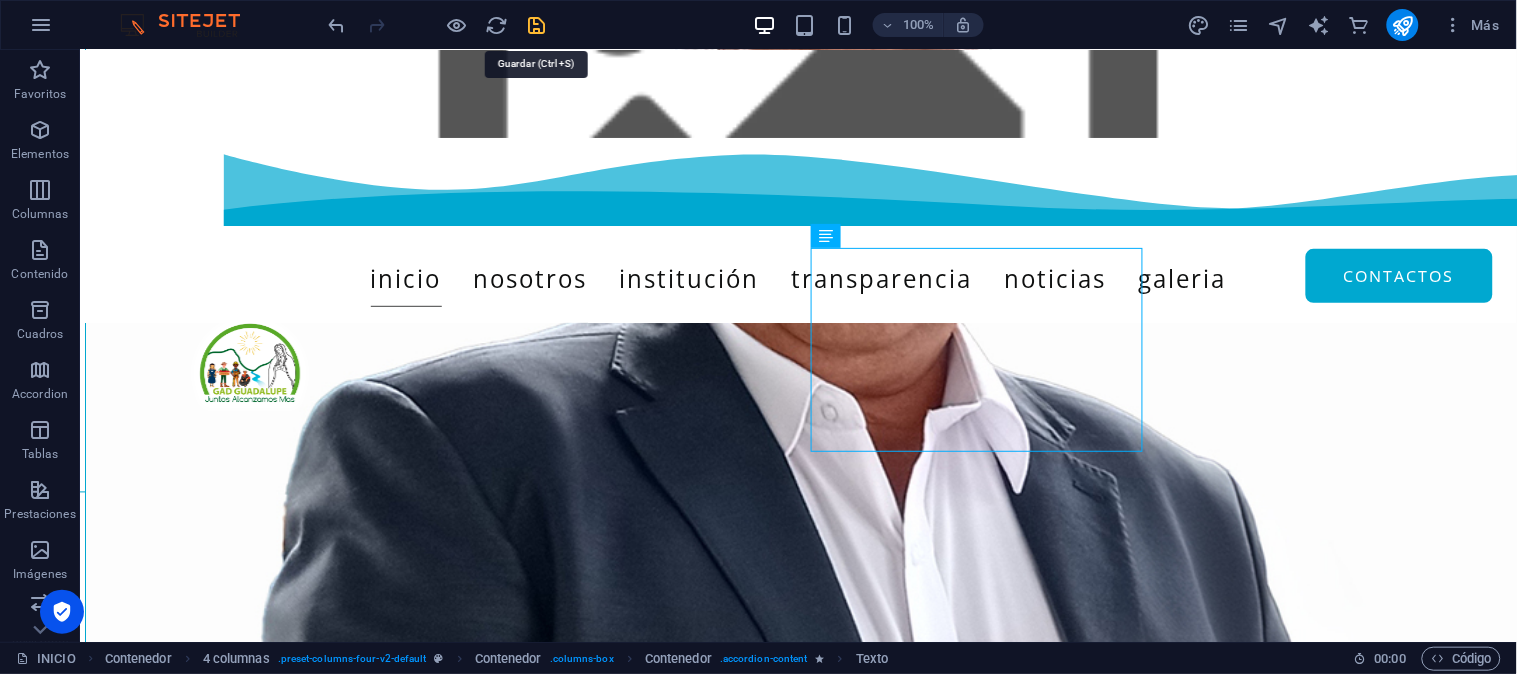 click at bounding box center (537, 25) 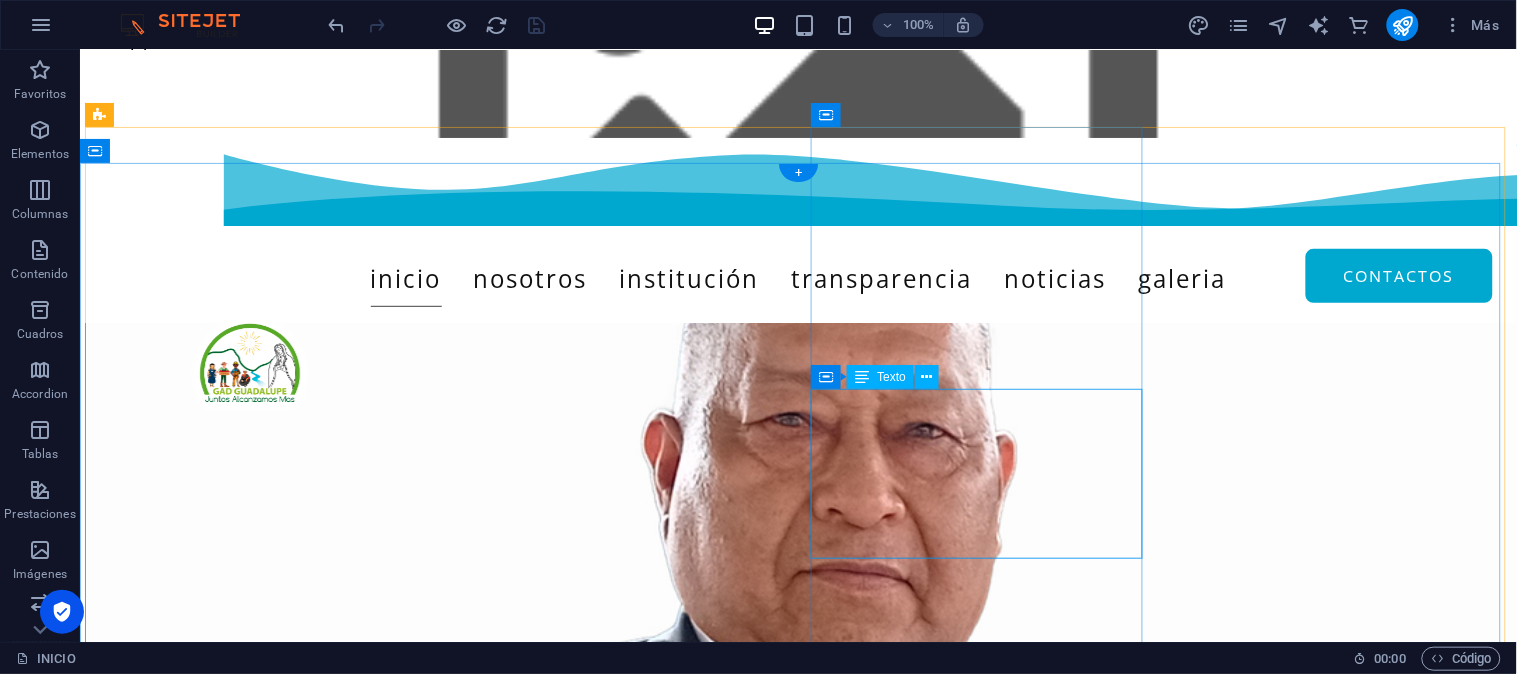 scroll, scrollTop: 296, scrollLeft: 0, axis: vertical 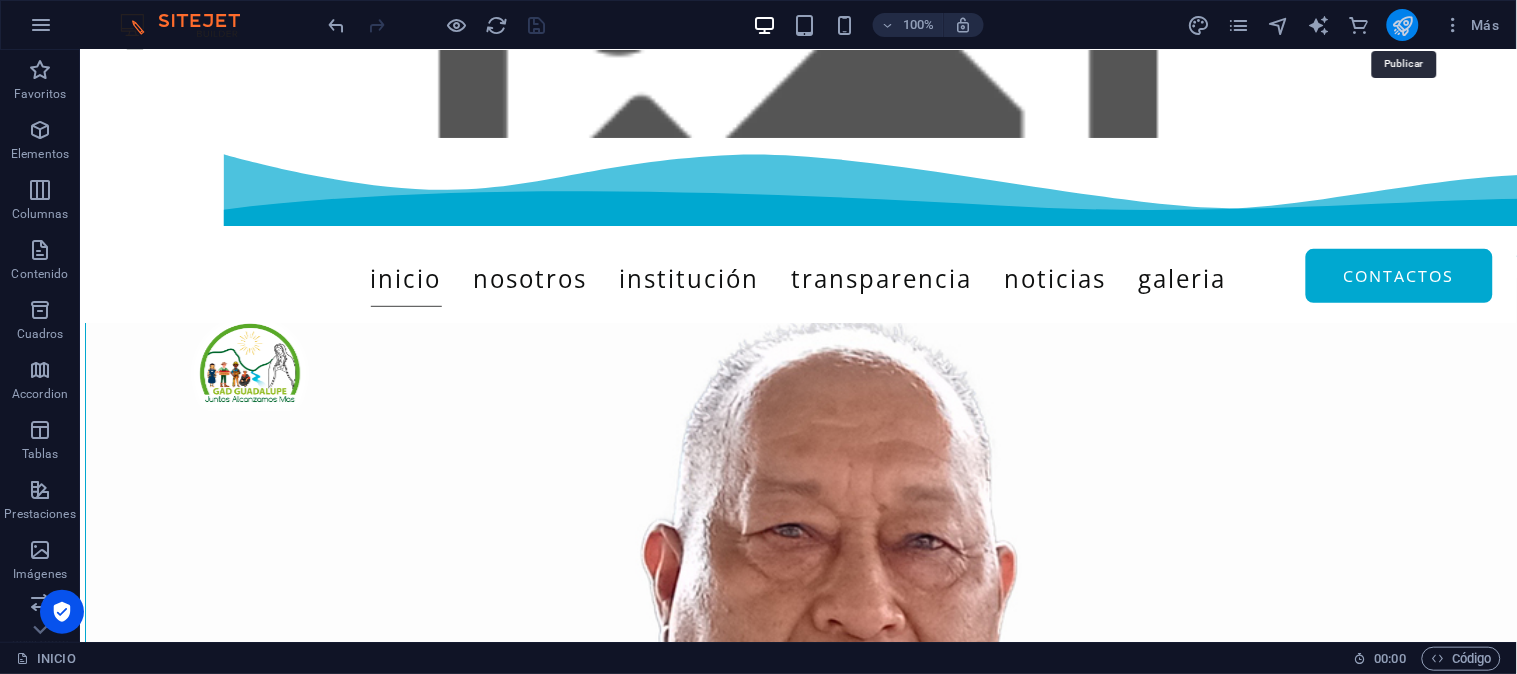 click at bounding box center [1403, 25] 